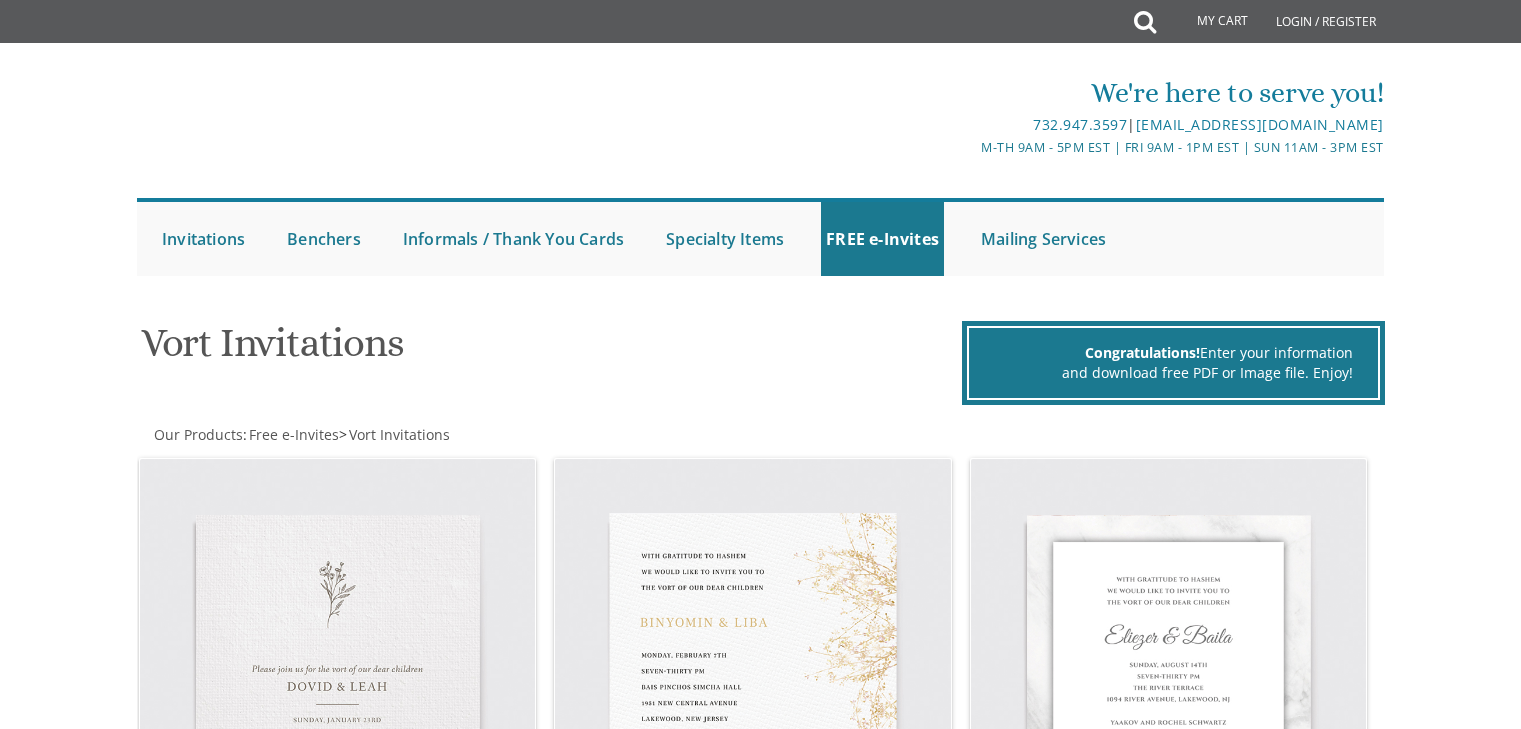 scroll, scrollTop: 0, scrollLeft: 0, axis: both 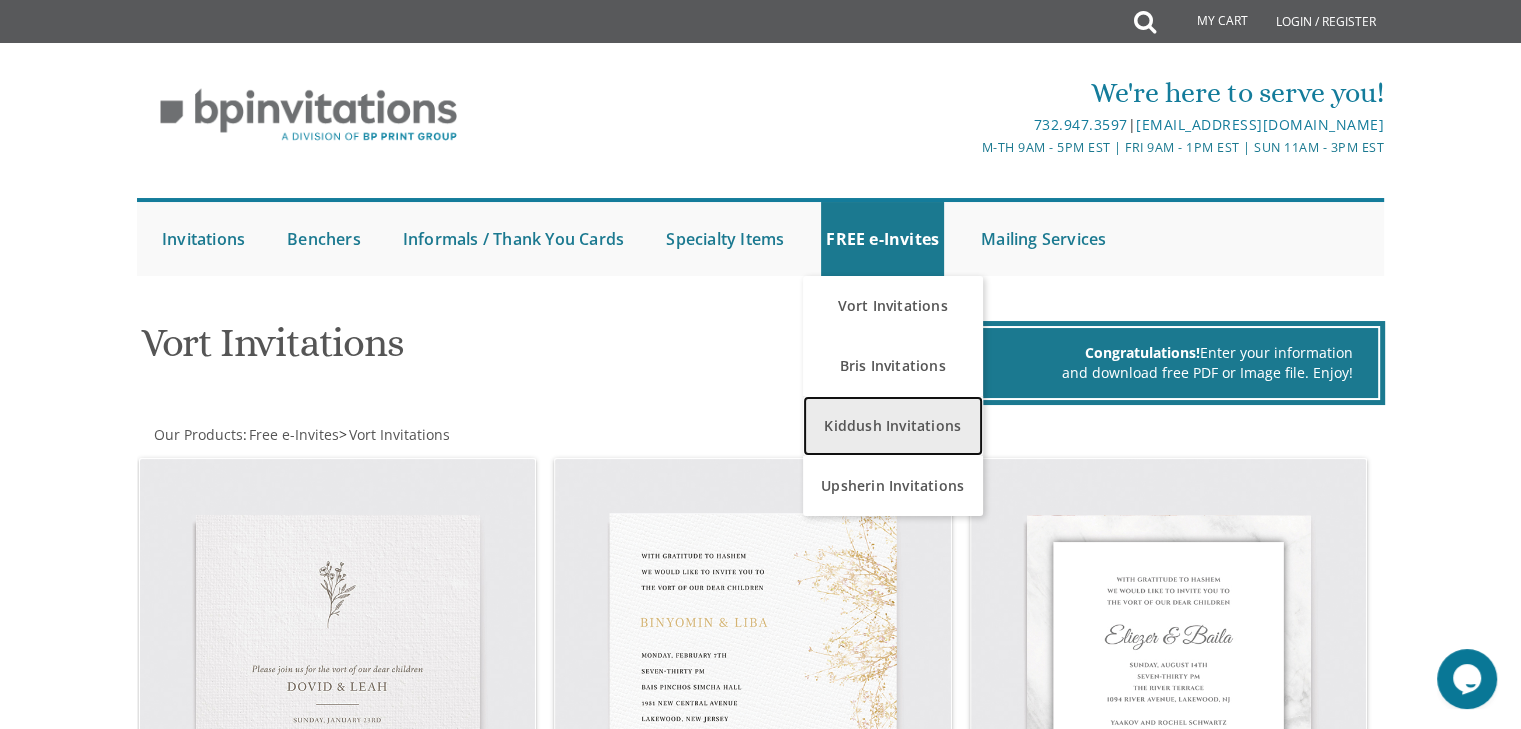 click on "Kiddush Invitations" at bounding box center [893, 426] 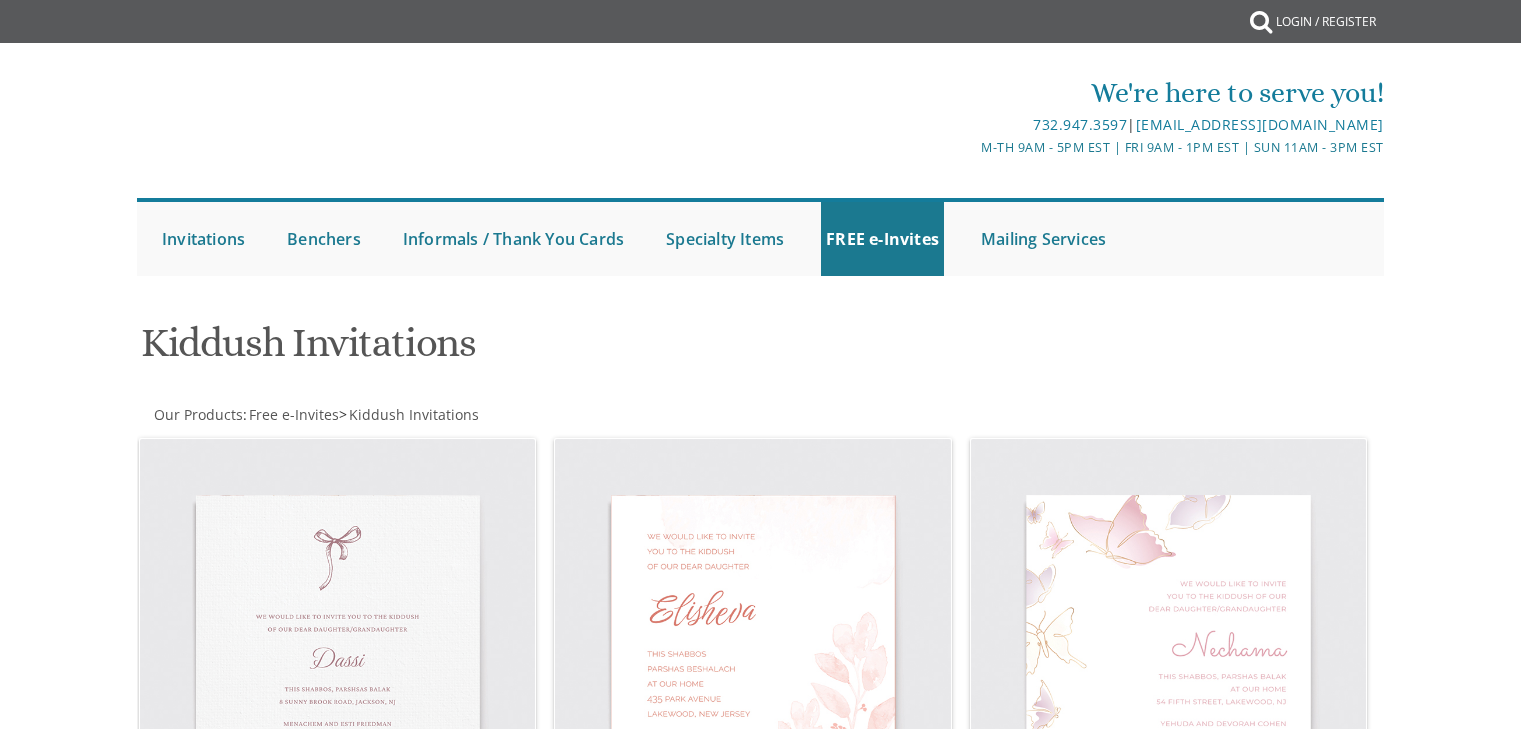 scroll, scrollTop: 0, scrollLeft: 0, axis: both 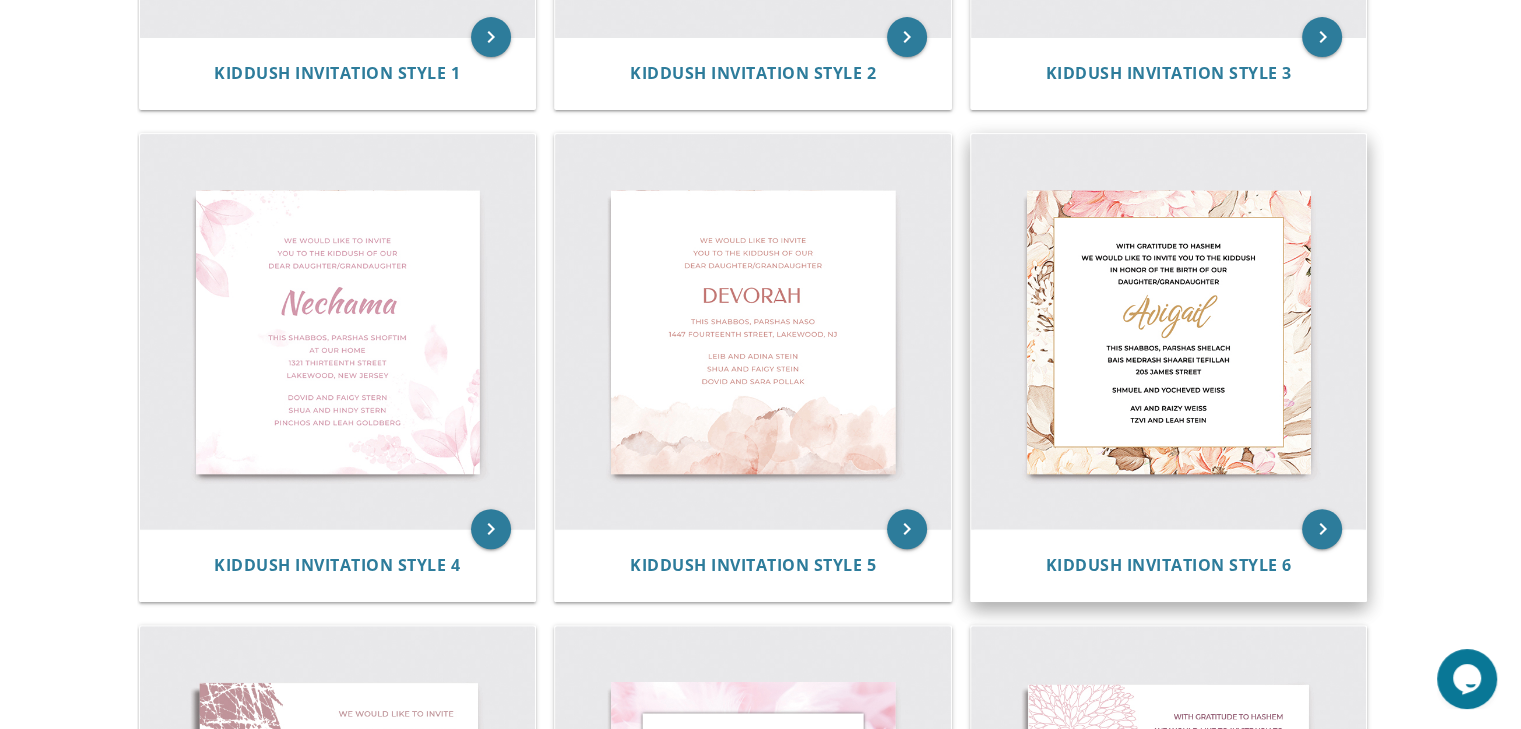 click at bounding box center [1169, 332] 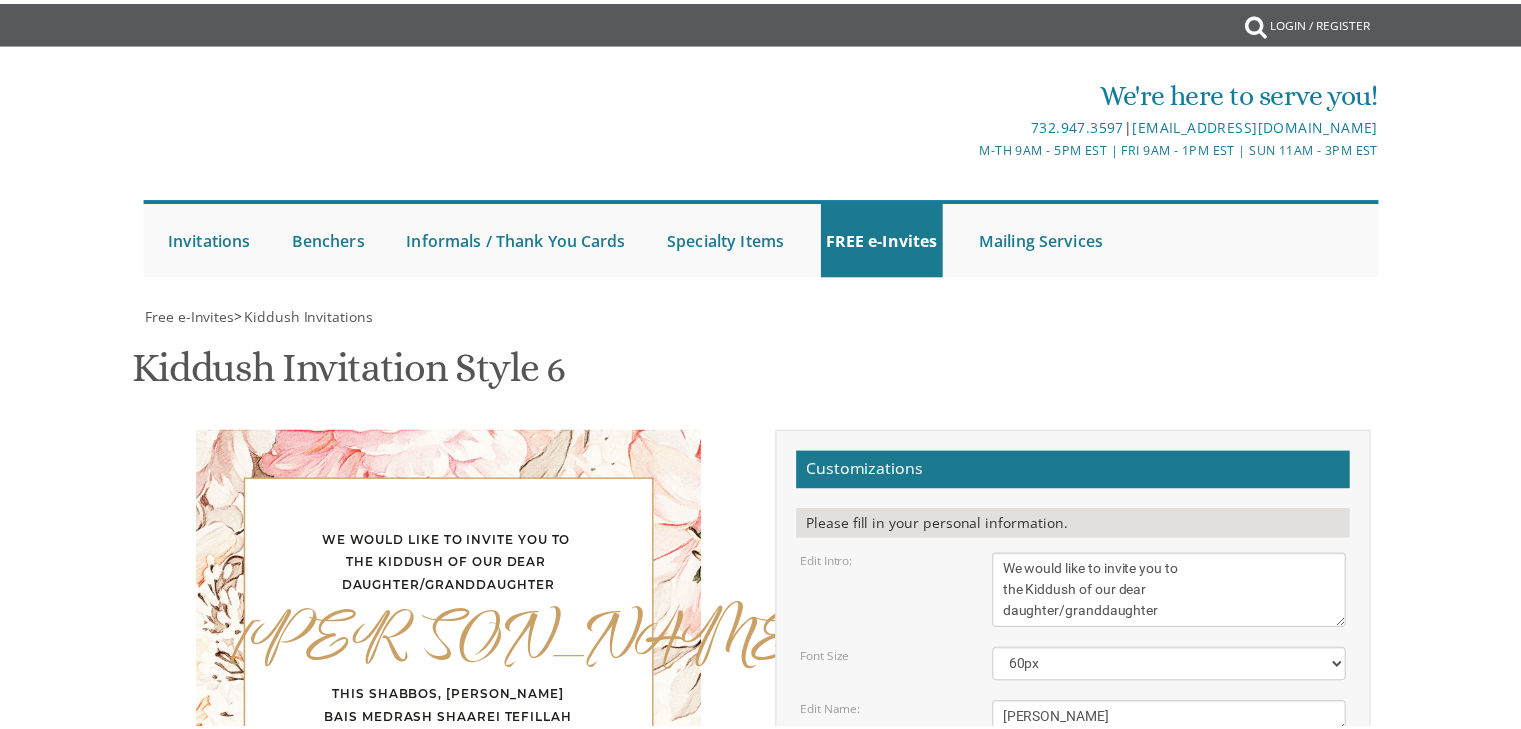 scroll, scrollTop: 0, scrollLeft: 0, axis: both 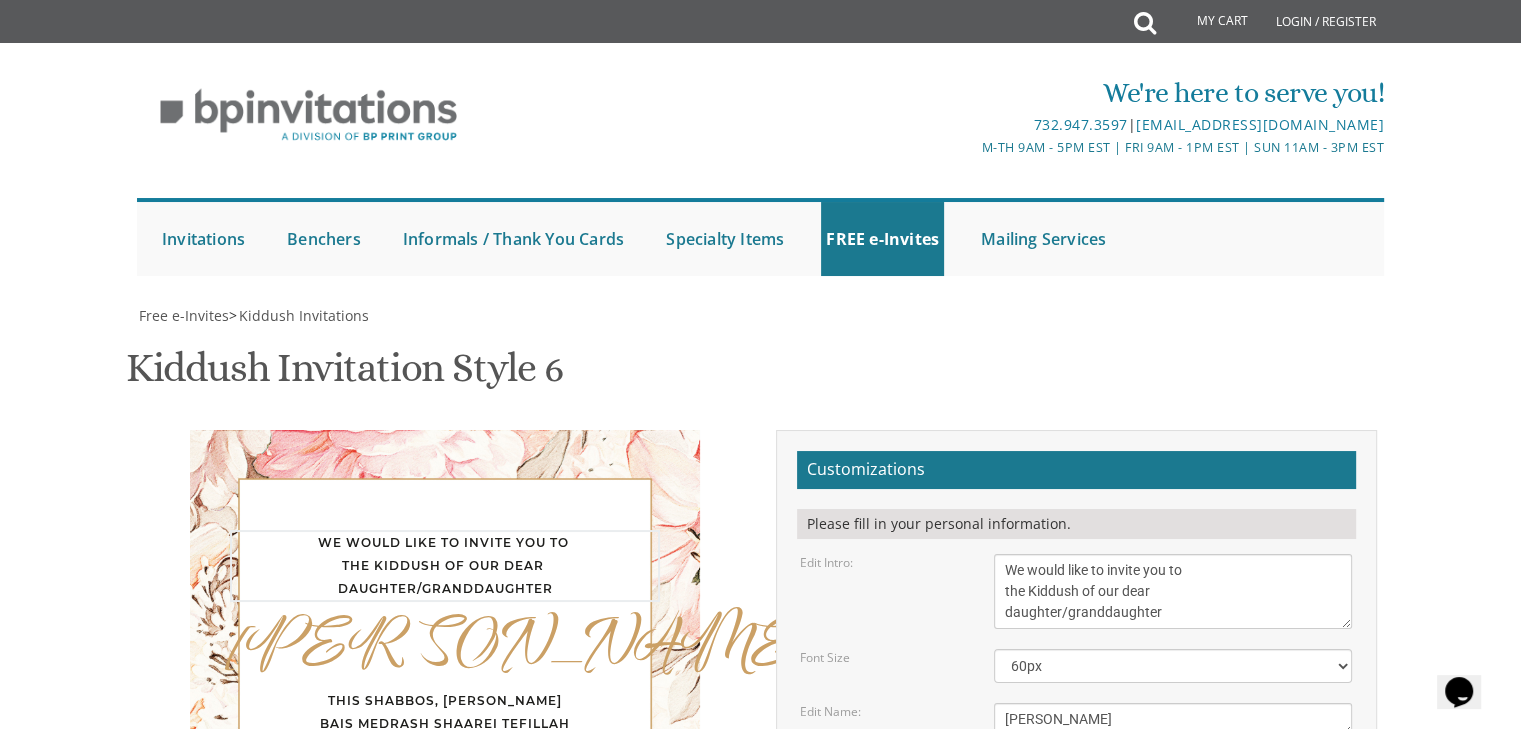 drag, startPoint x: 1075, startPoint y: 515, endPoint x: 1026, endPoint y: 517, distance: 49.0408 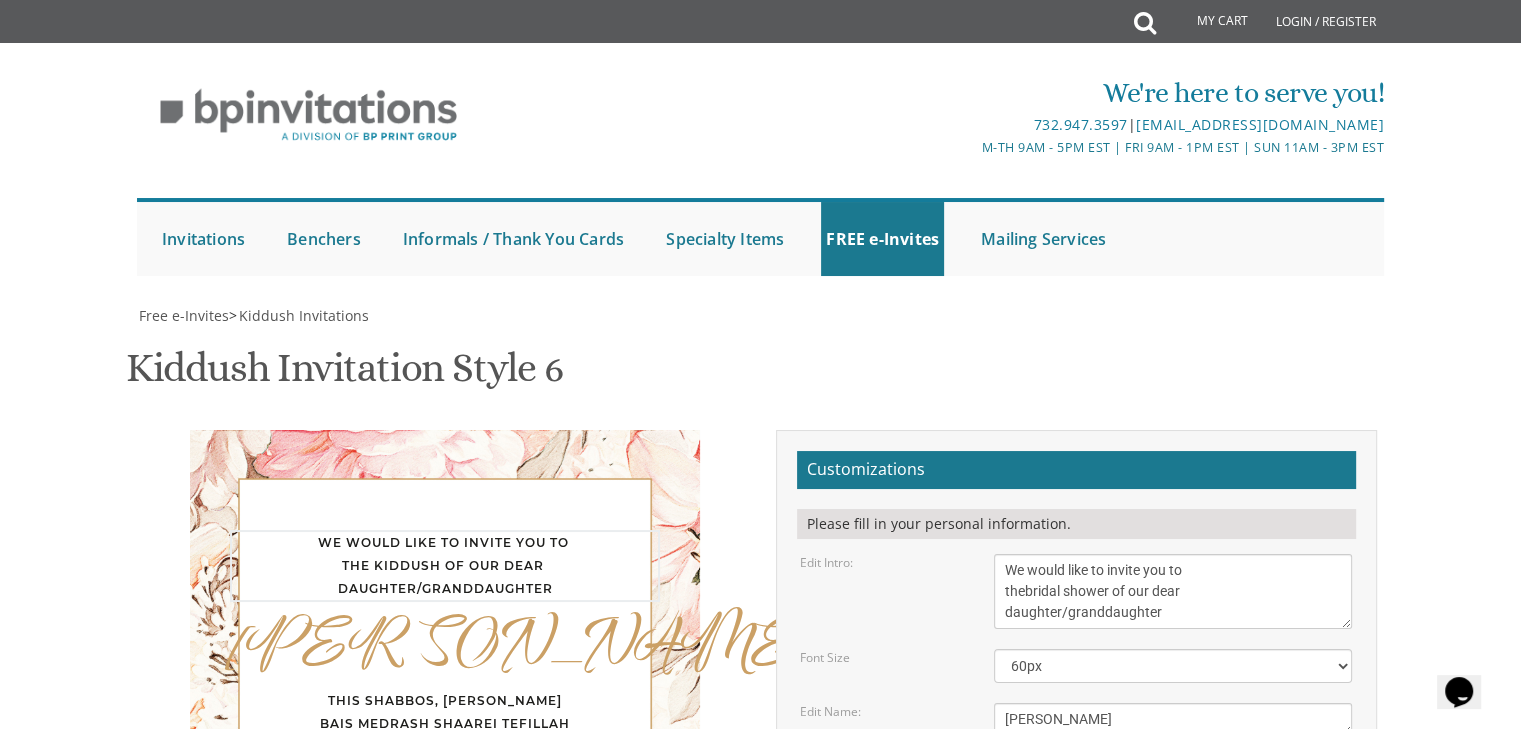 click on "We would like to invite you to
the Kiddush of our dear
daughter/granddaughter" at bounding box center (1173, 591) 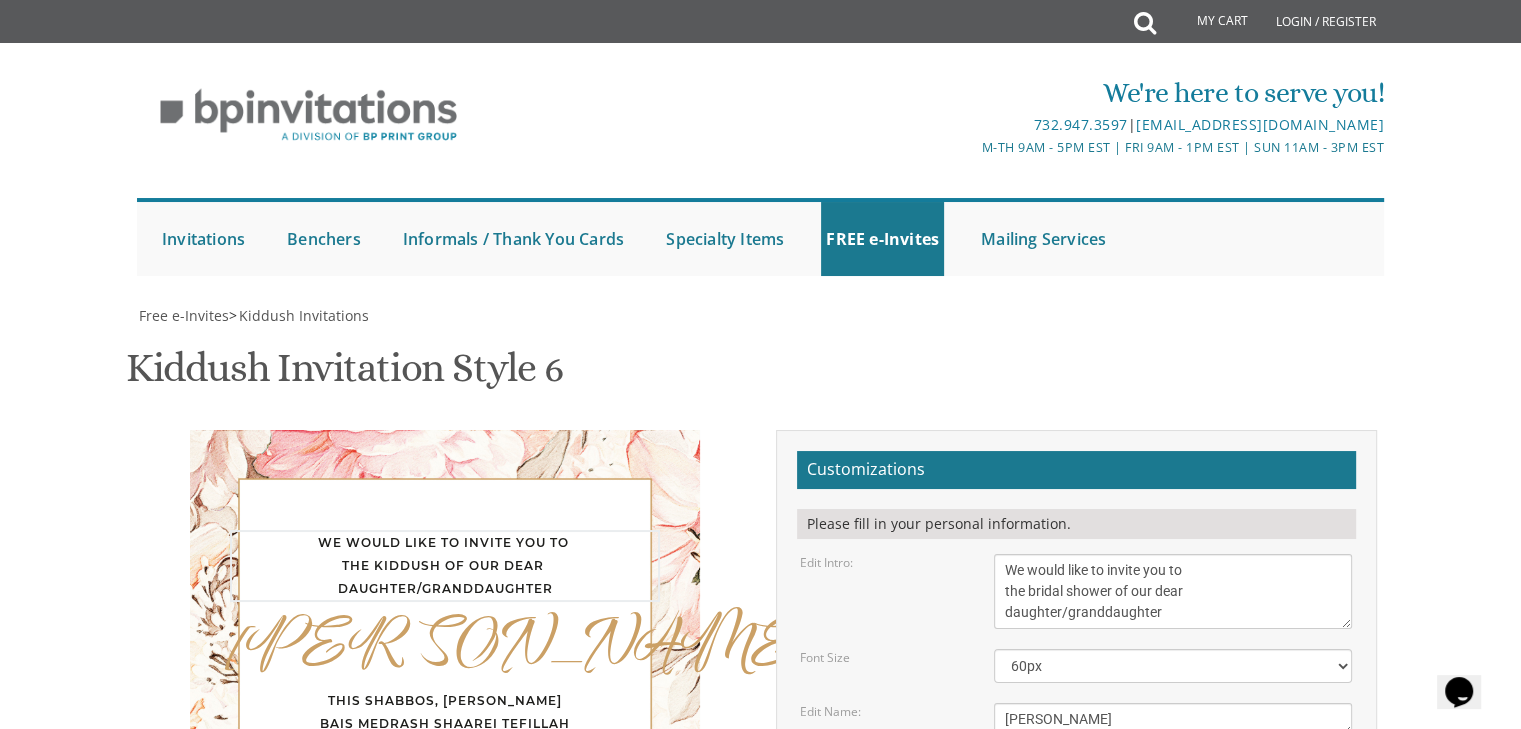 drag, startPoint x: 1118, startPoint y: 513, endPoint x: 1162, endPoint y: 535, distance: 49.193497 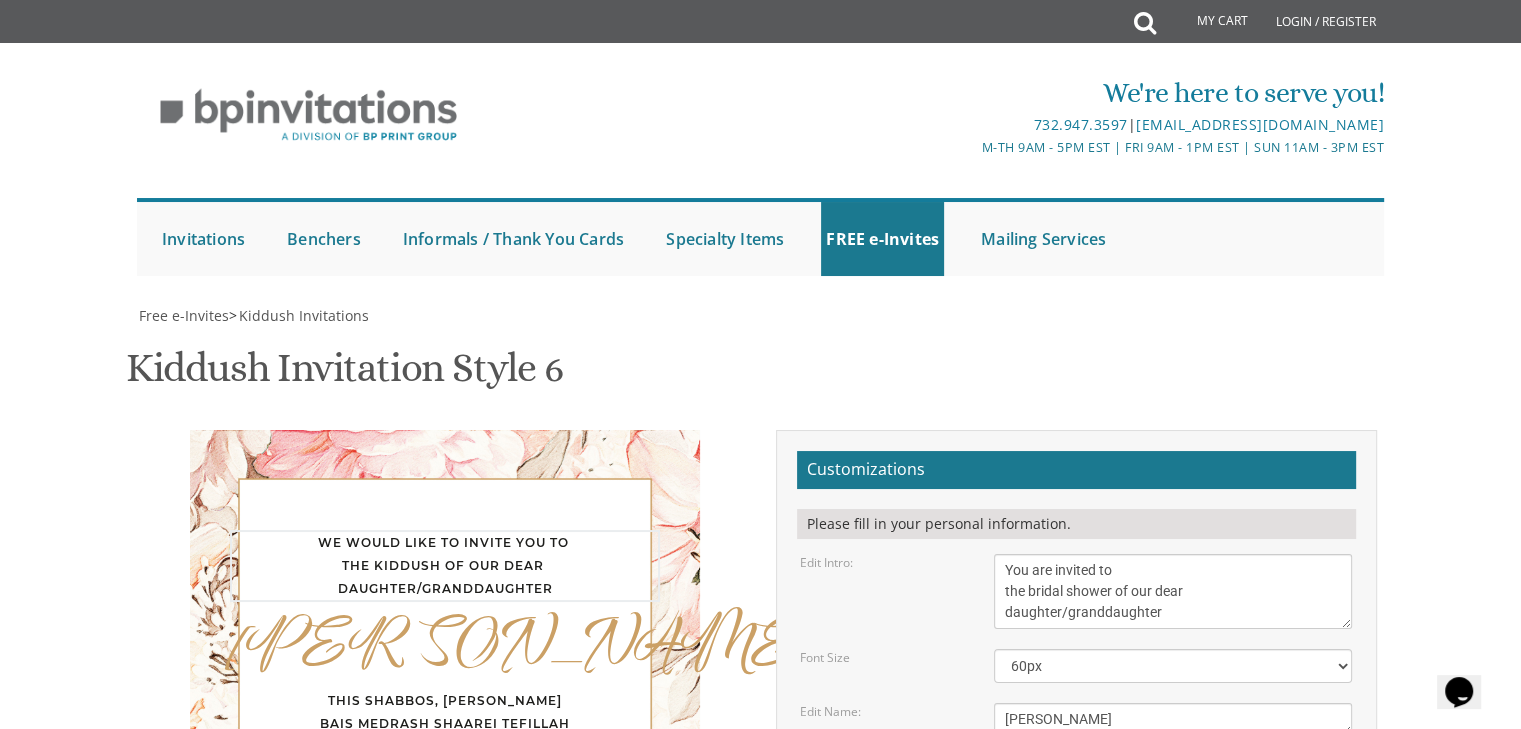 drag, startPoint x: 998, startPoint y: 539, endPoint x: 1174, endPoint y: 536, distance: 176.02557 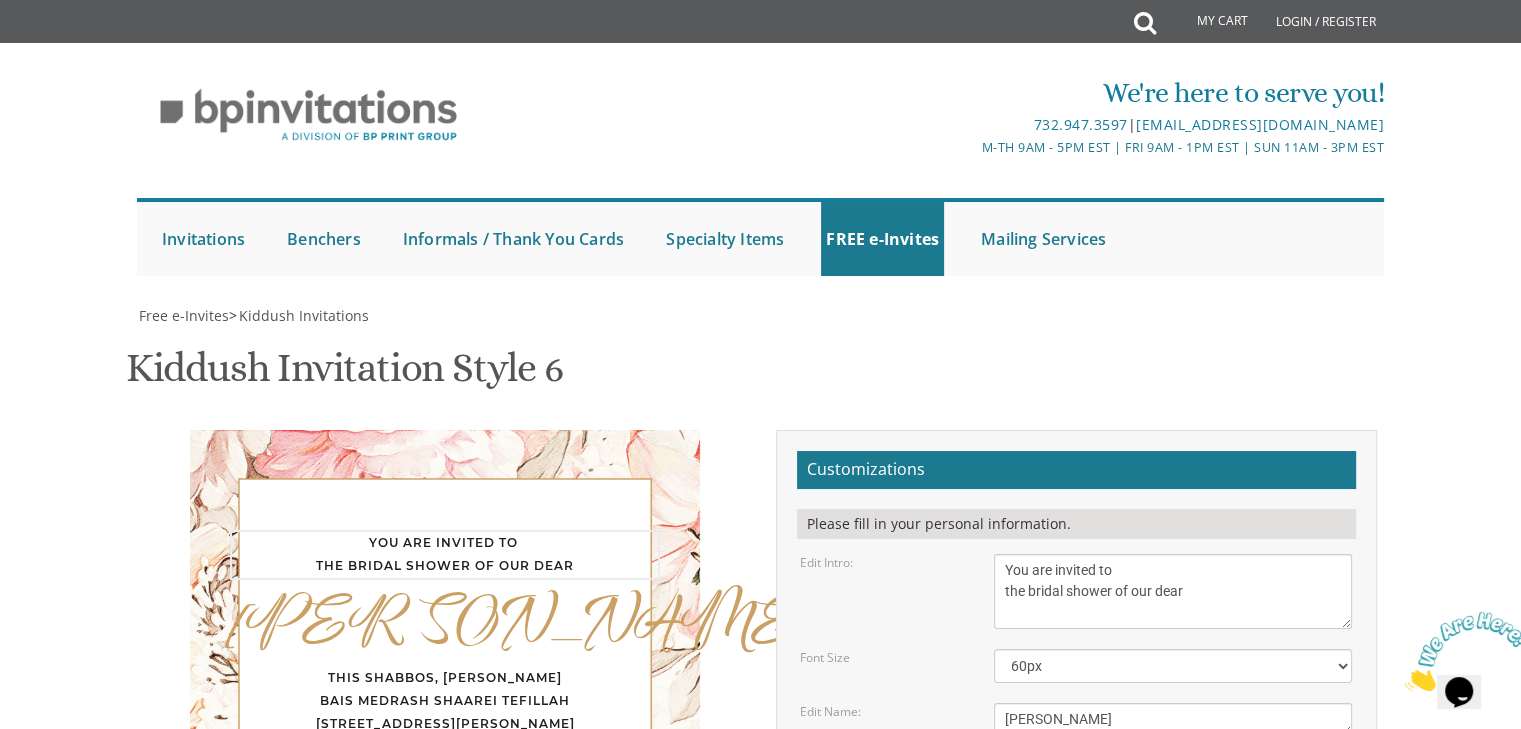drag, startPoint x: 1007, startPoint y: 493, endPoint x: 1124, endPoint y: 487, distance: 117.15375 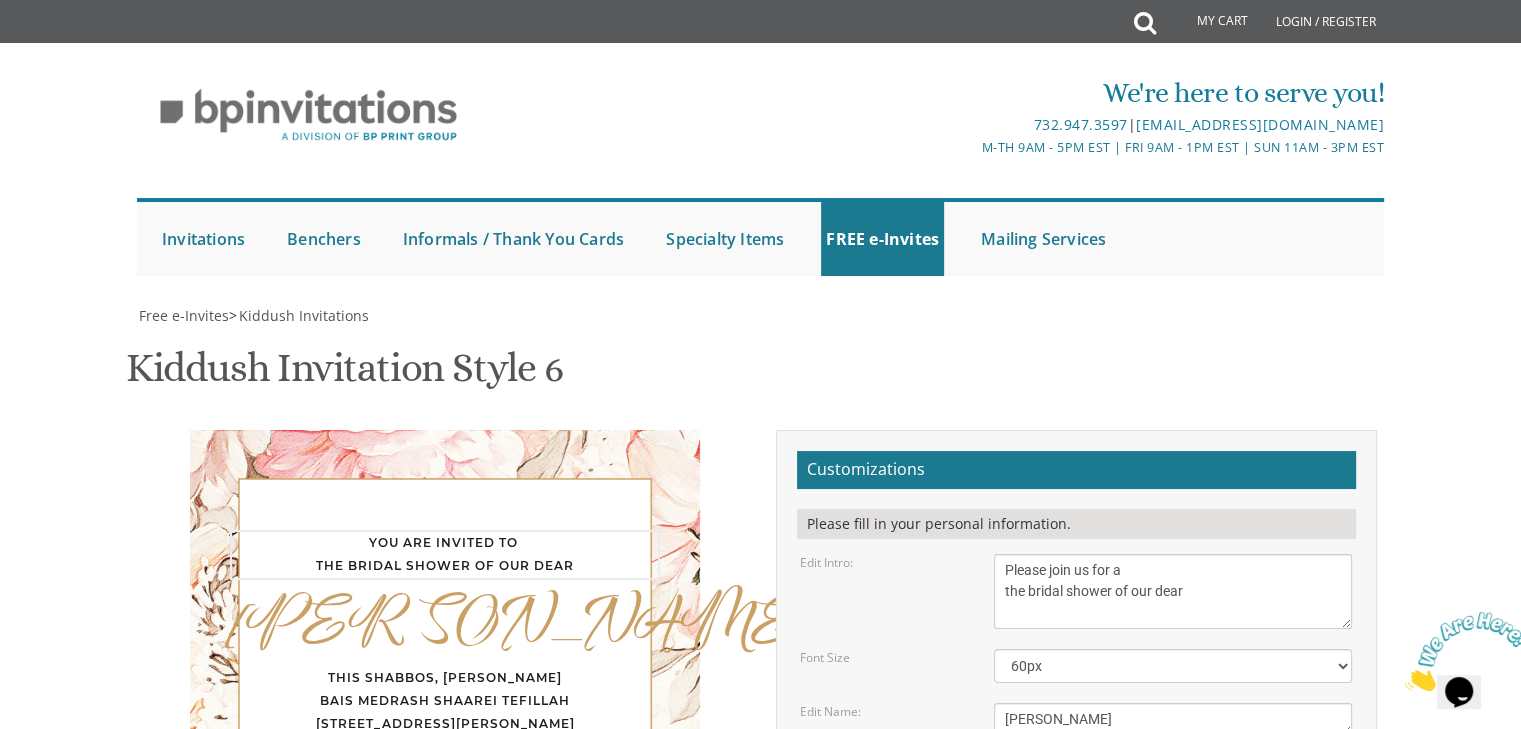 click on "We would like to invite you to
the Kiddush of our dear
daughter/granddaughter" at bounding box center [1173, 591] 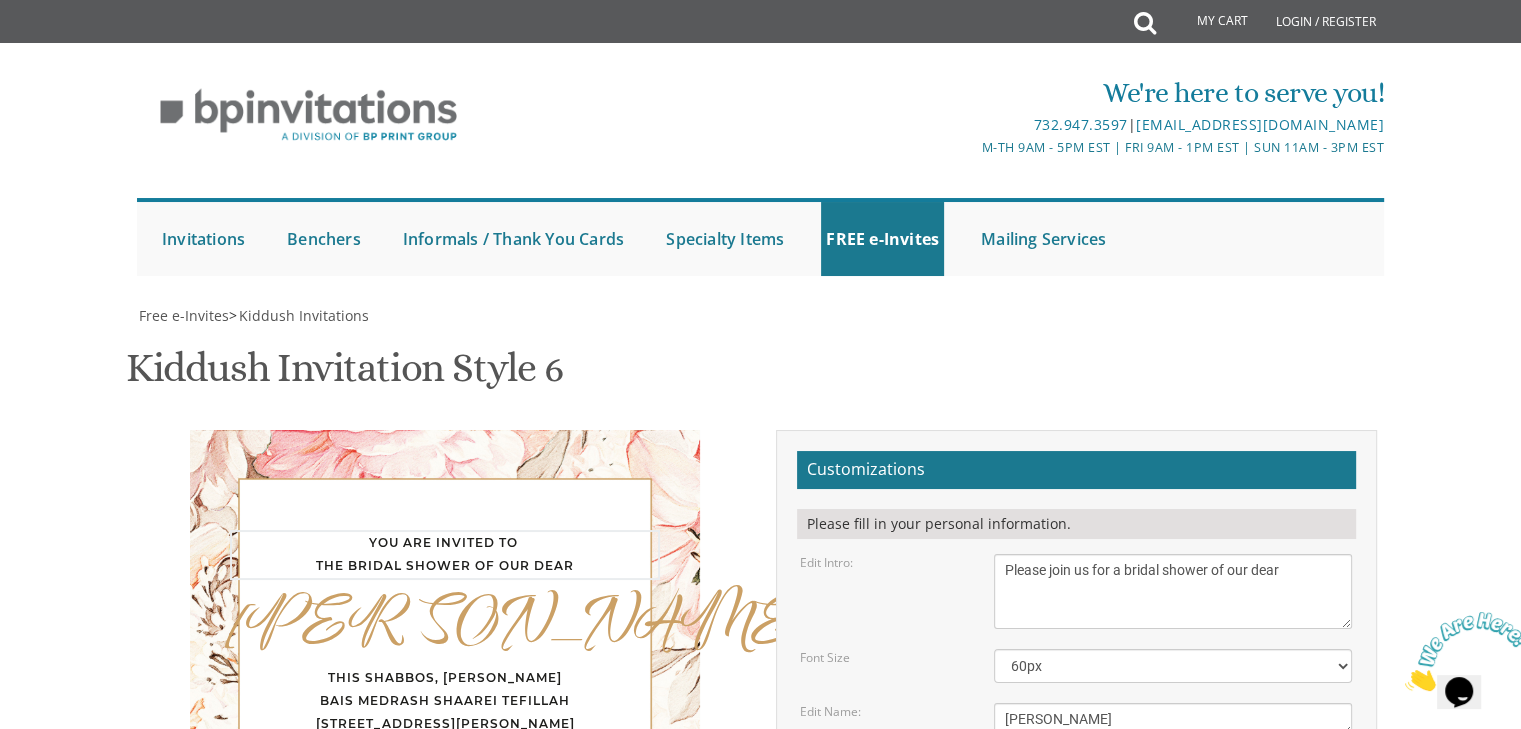 click on "We would like to invite you to
the Kiddush of our dear
daughter/granddaughter" at bounding box center [1173, 591] 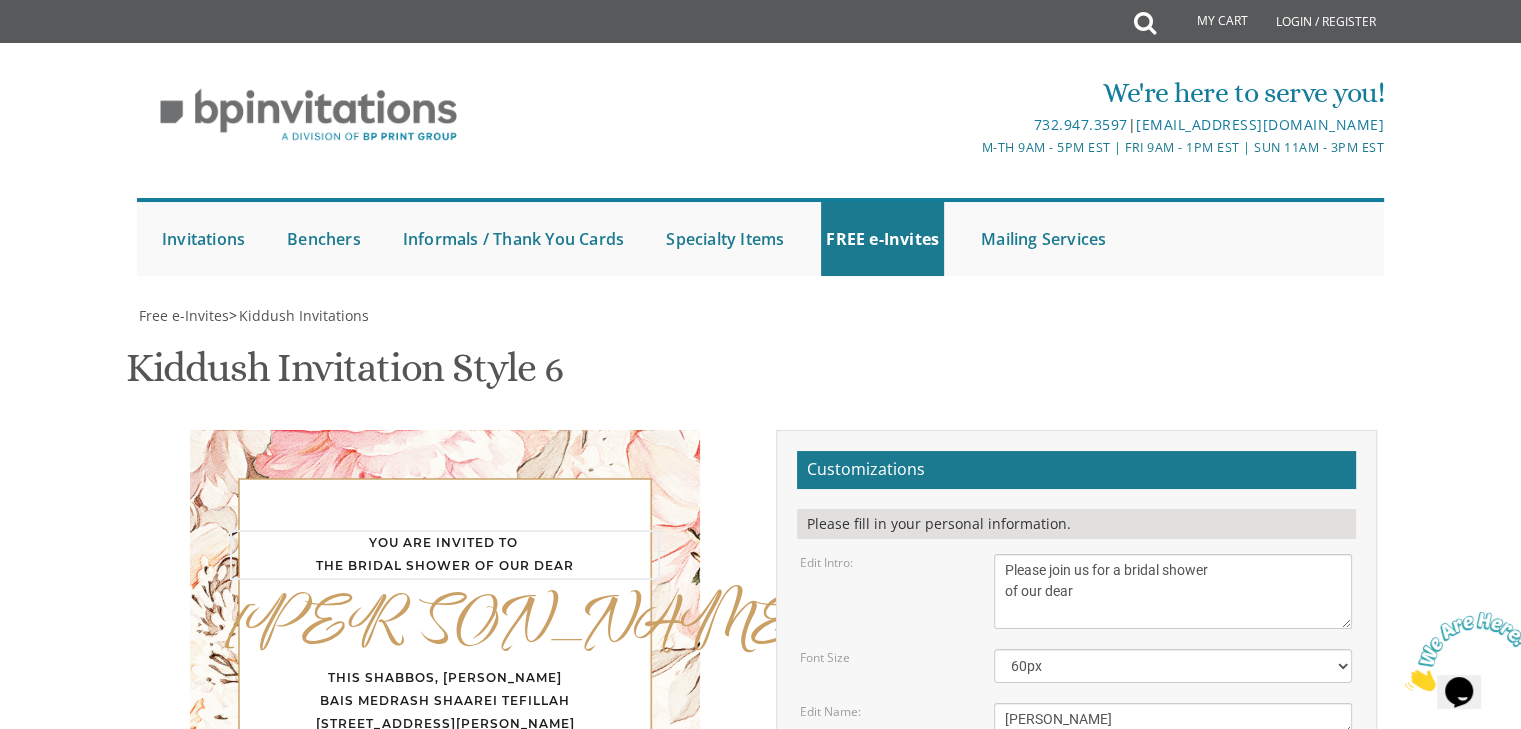 click on "We would like to invite you to
the Kiddush of our dear
daughter/granddaughter" at bounding box center (1173, 591) 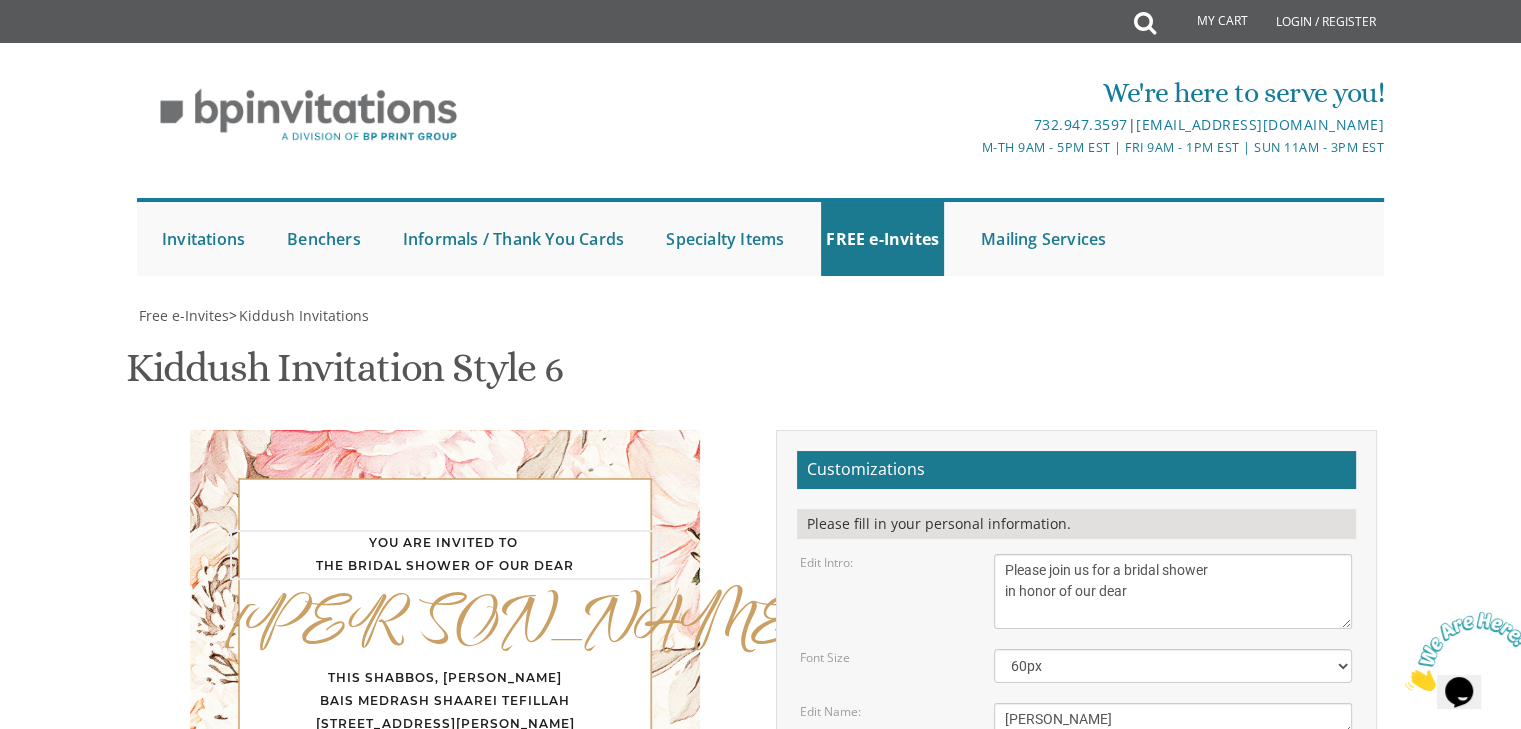 drag, startPoint x: 1133, startPoint y: 509, endPoint x: 1079, endPoint y: 511, distance: 54.037025 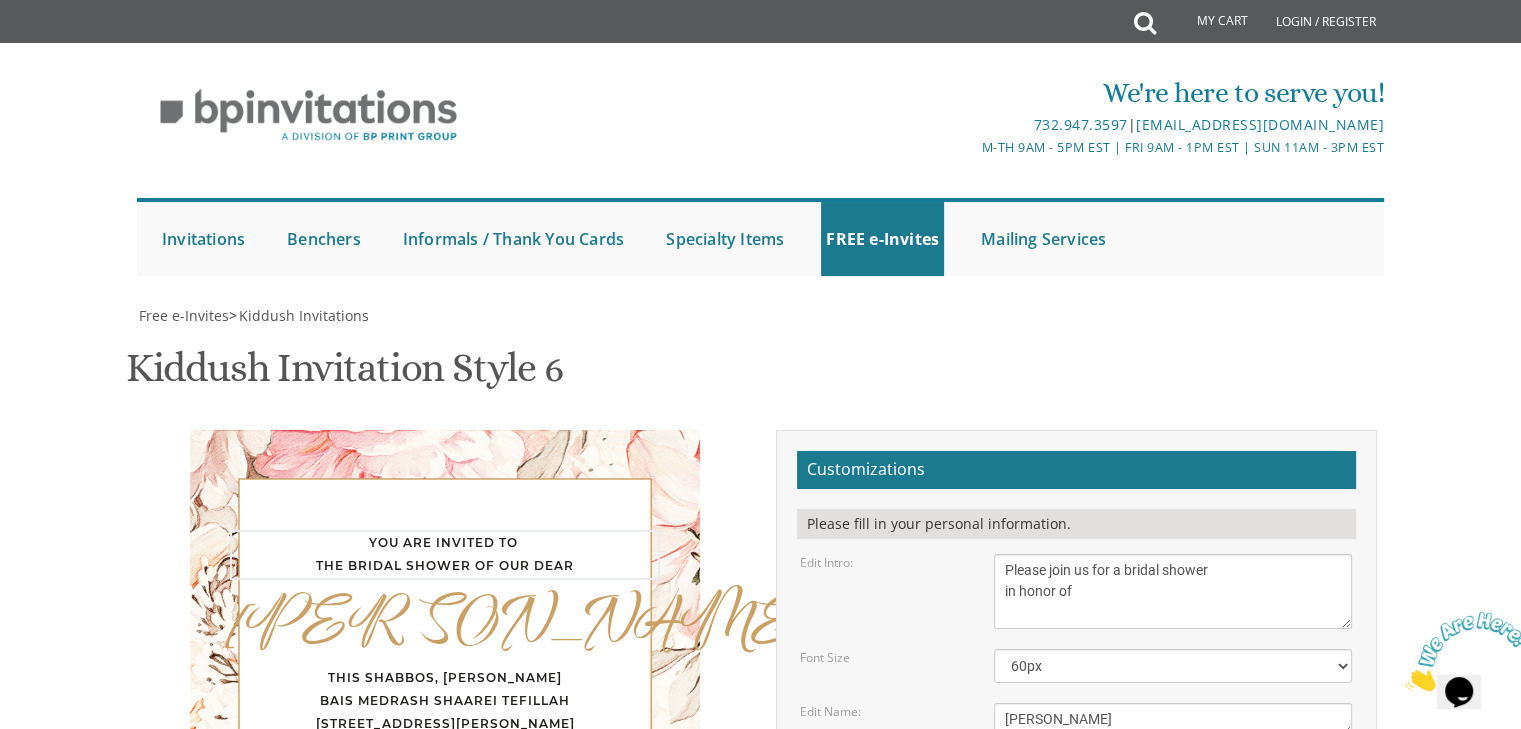 type on "Please join us for a bridal shower
in honor of" 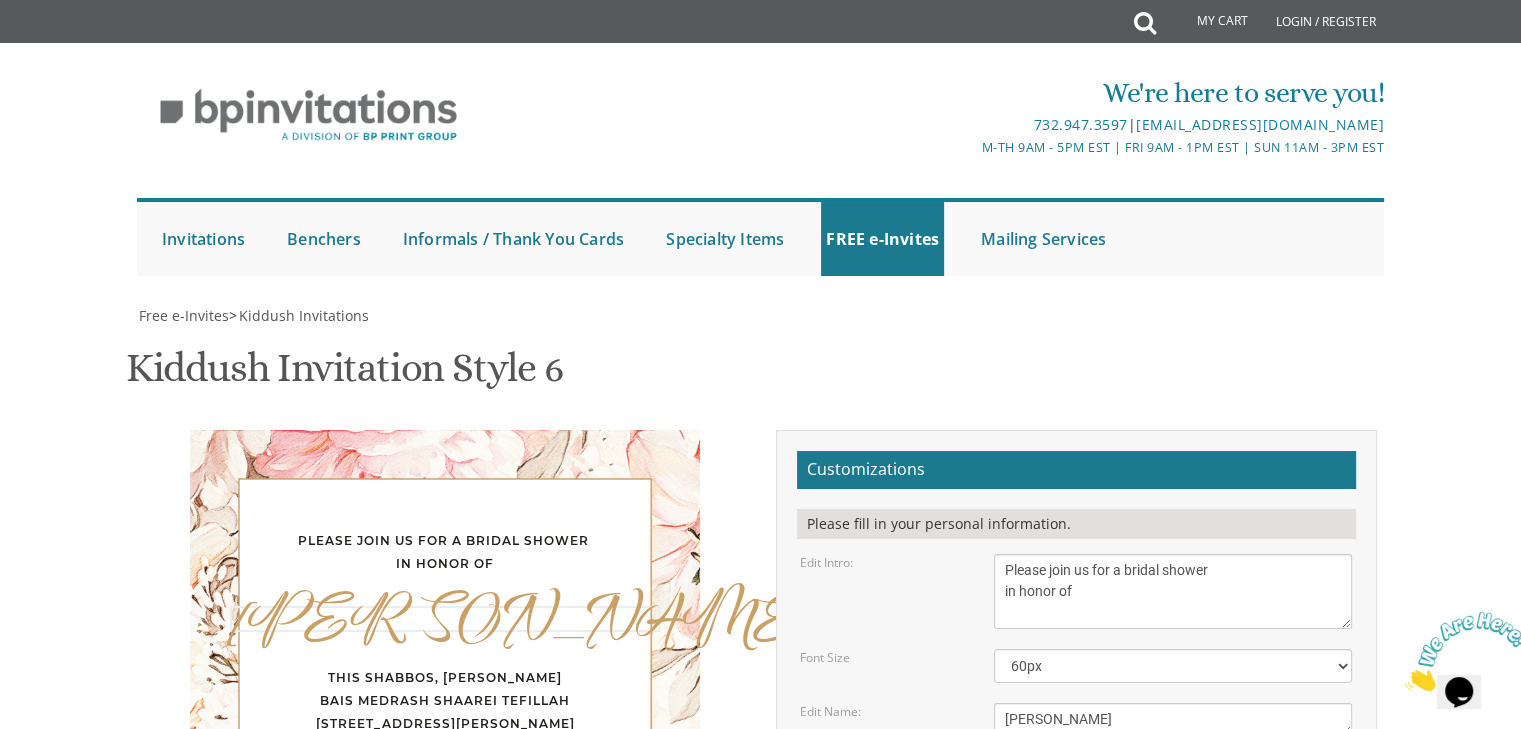 drag, startPoint x: 1050, startPoint y: 644, endPoint x: 988, endPoint y: 652, distance: 62.514 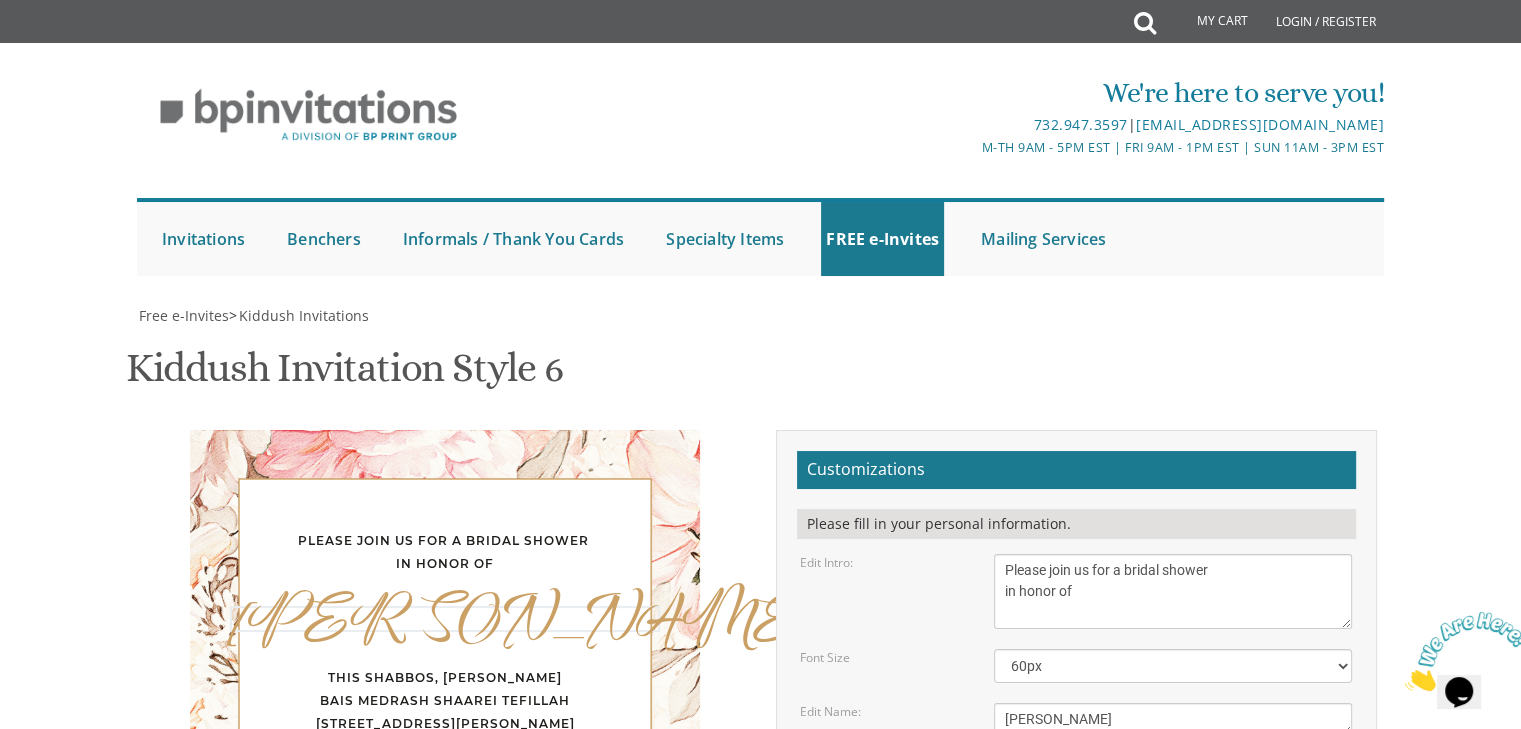 type on "[PERSON_NAME]" 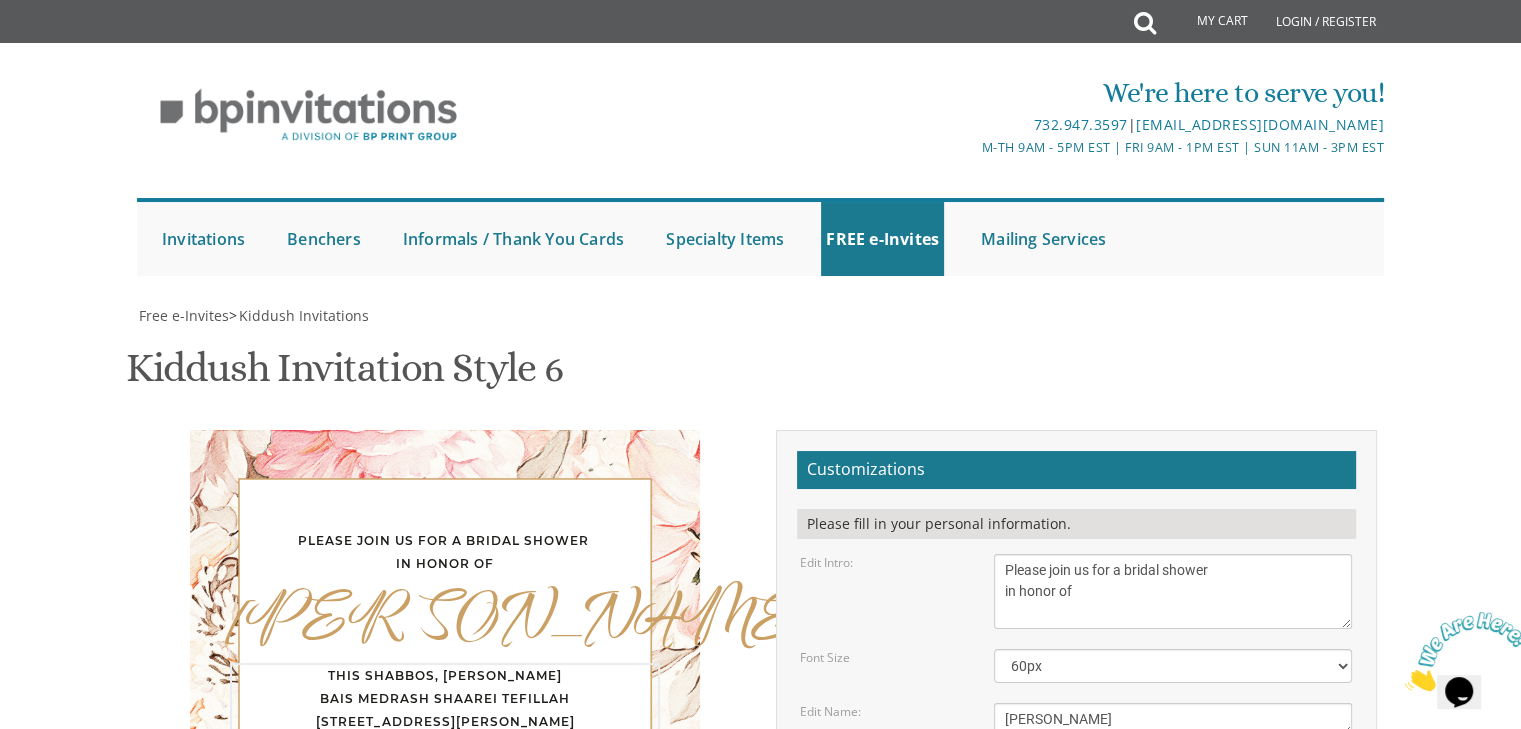 drag, startPoint x: 1006, startPoint y: 699, endPoint x: 1192, endPoint y: 707, distance: 186.17197 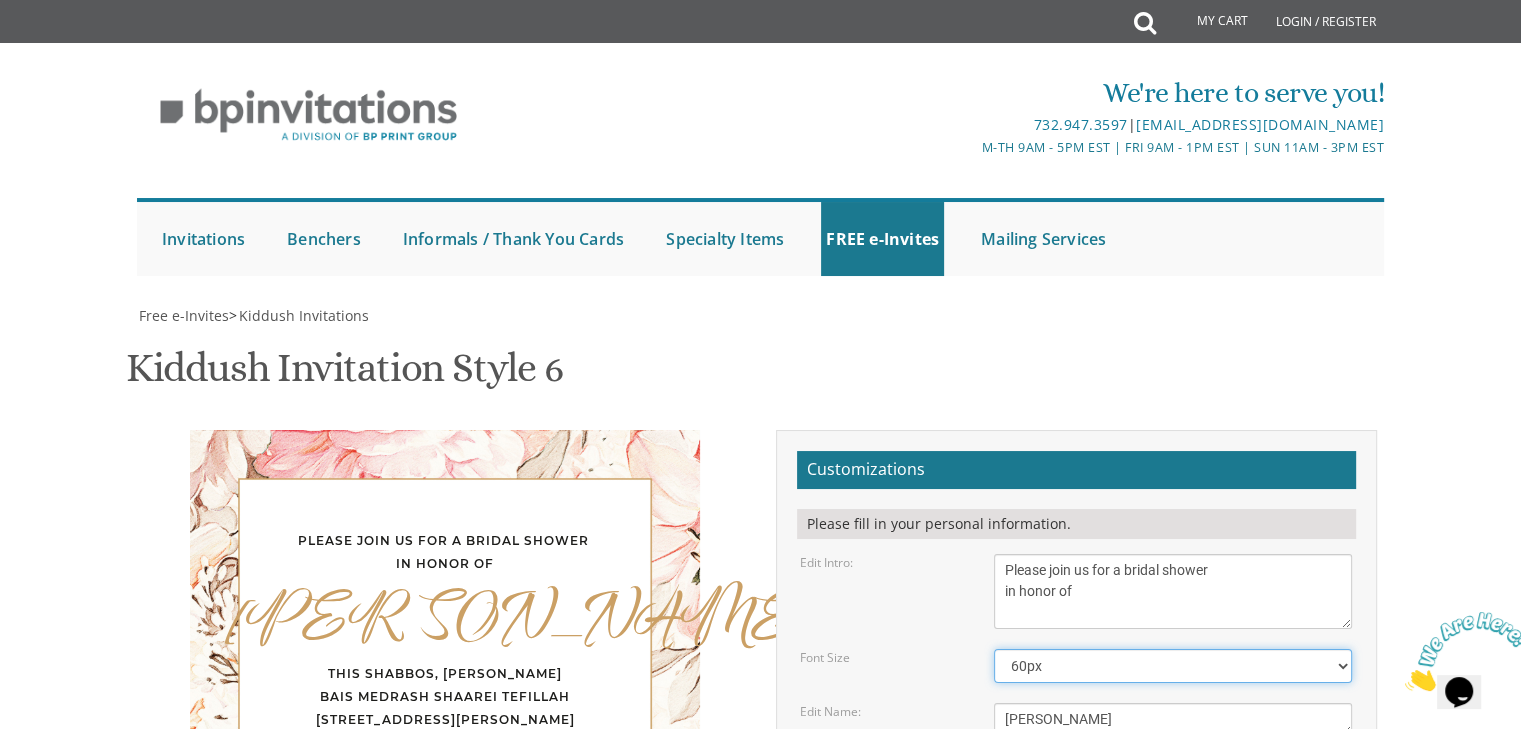 click on "40px 50px 60px 70px 80px" at bounding box center [1173, 666] 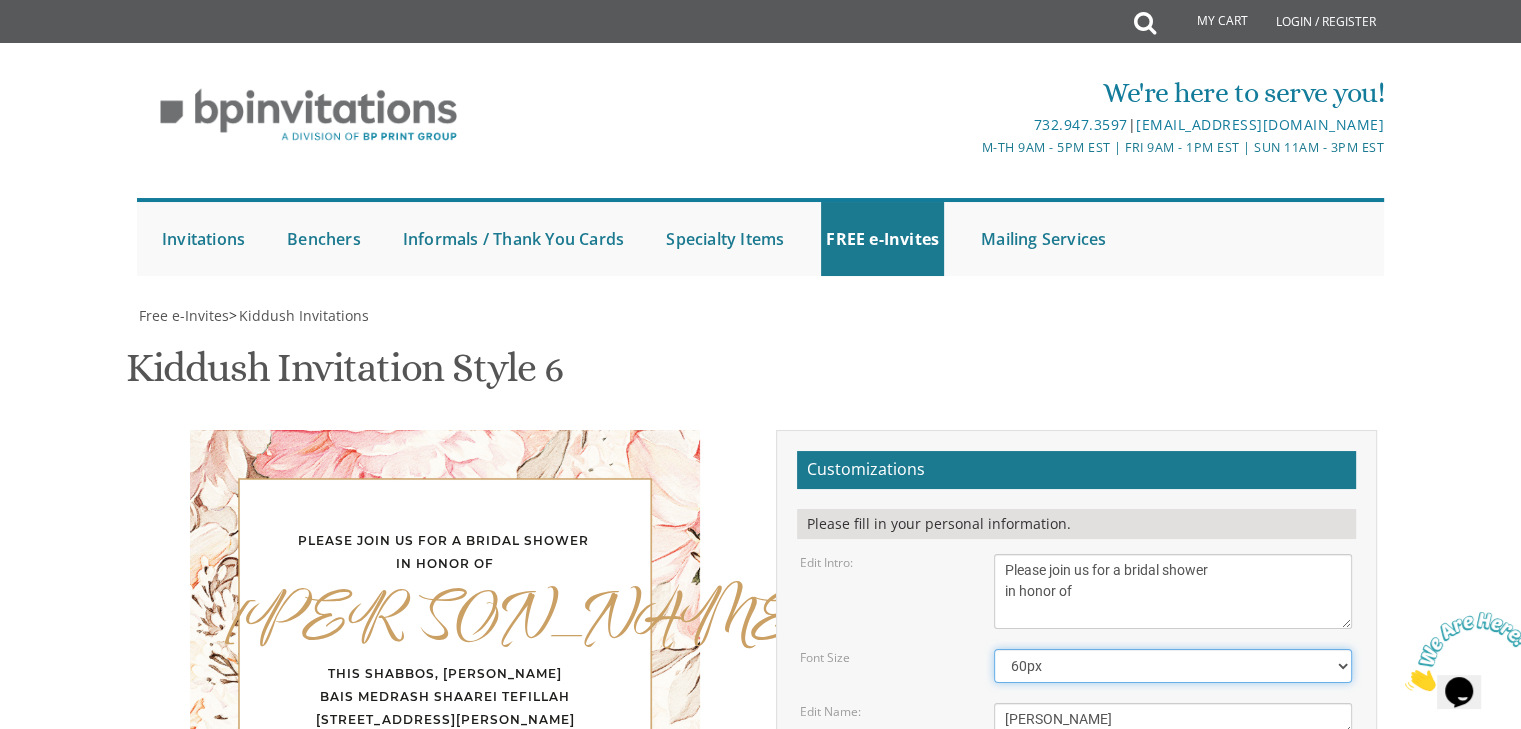 select on "50px" 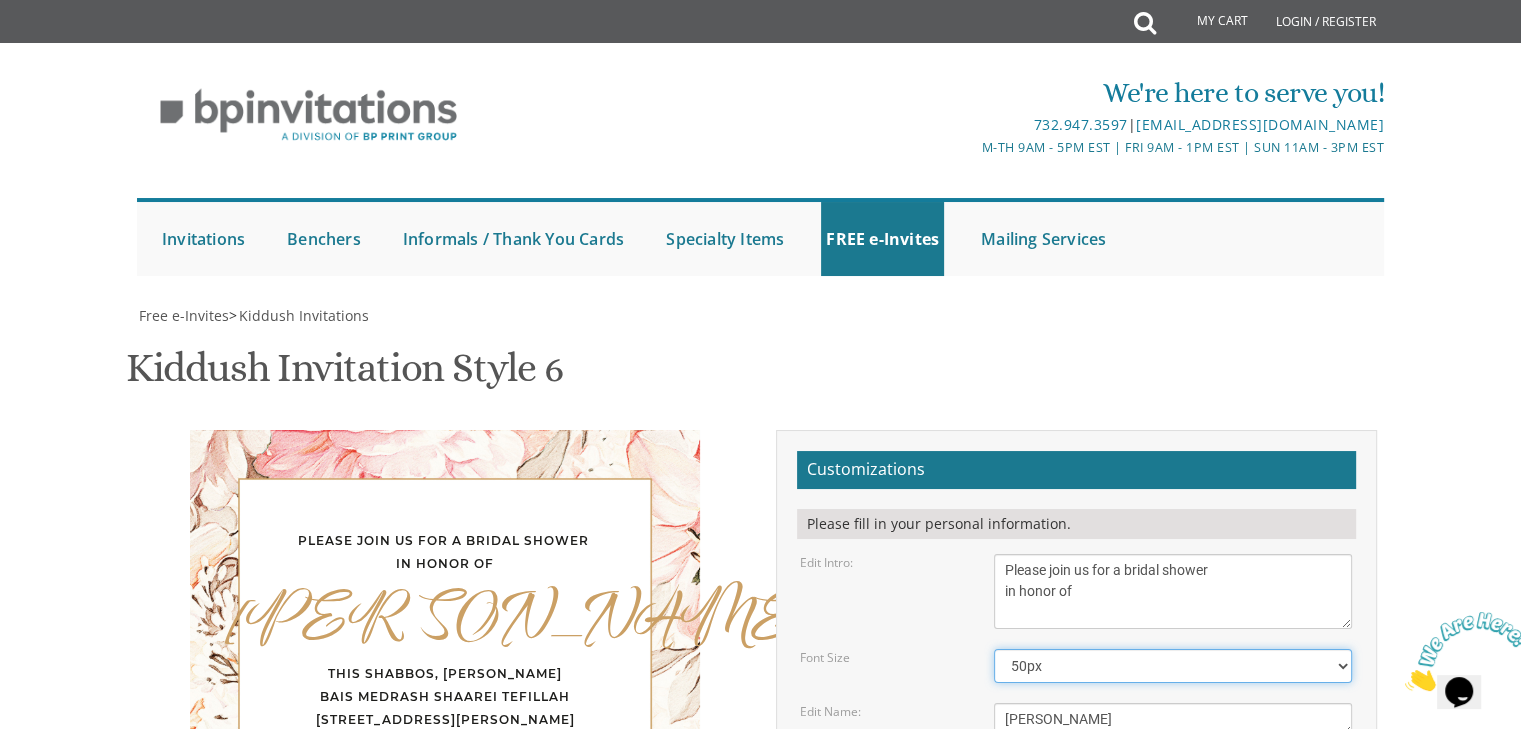 click on "40px 50px 60px 70px 80px" at bounding box center [1173, 666] 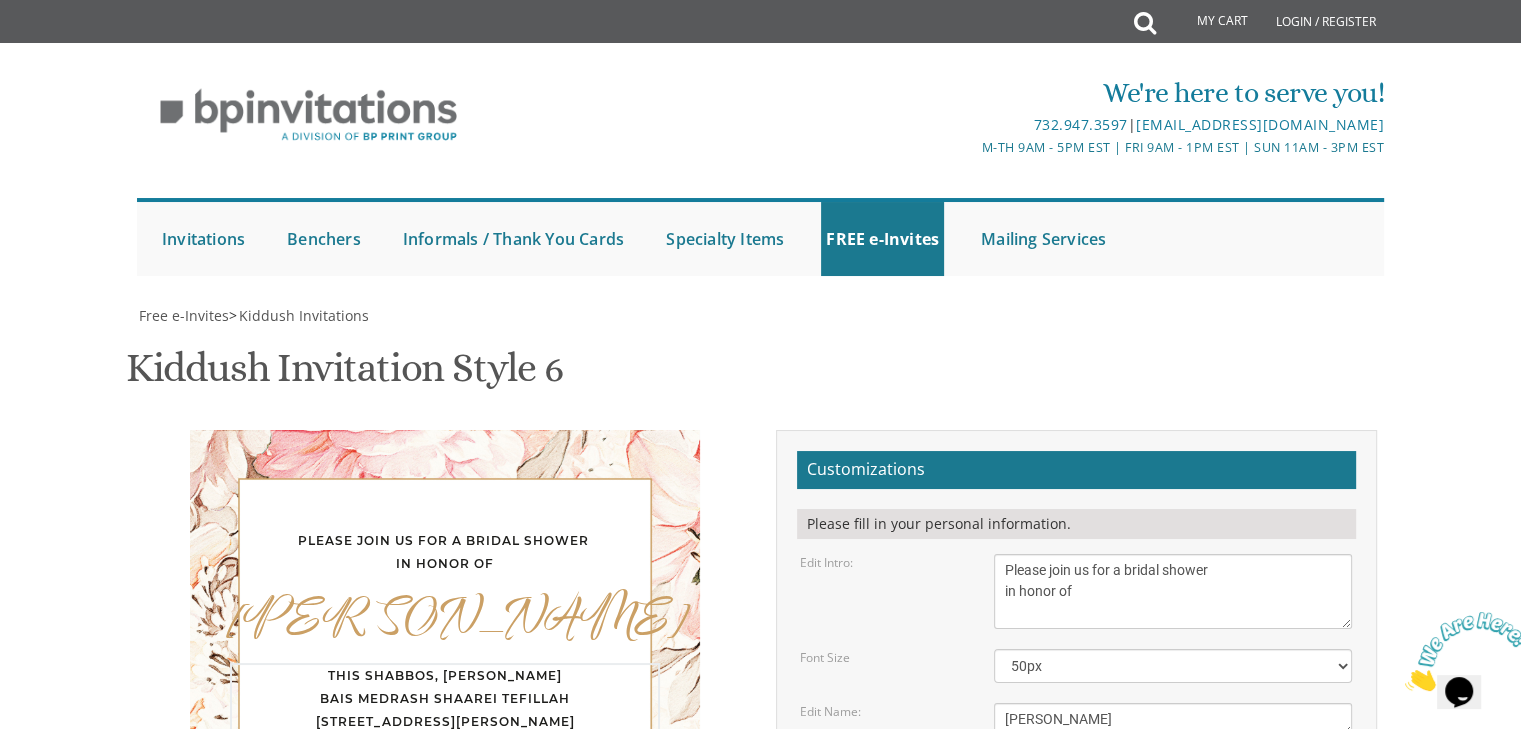 drag, startPoint x: 1004, startPoint y: 713, endPoint x: 1117, endPoint y: 713, distance: 113 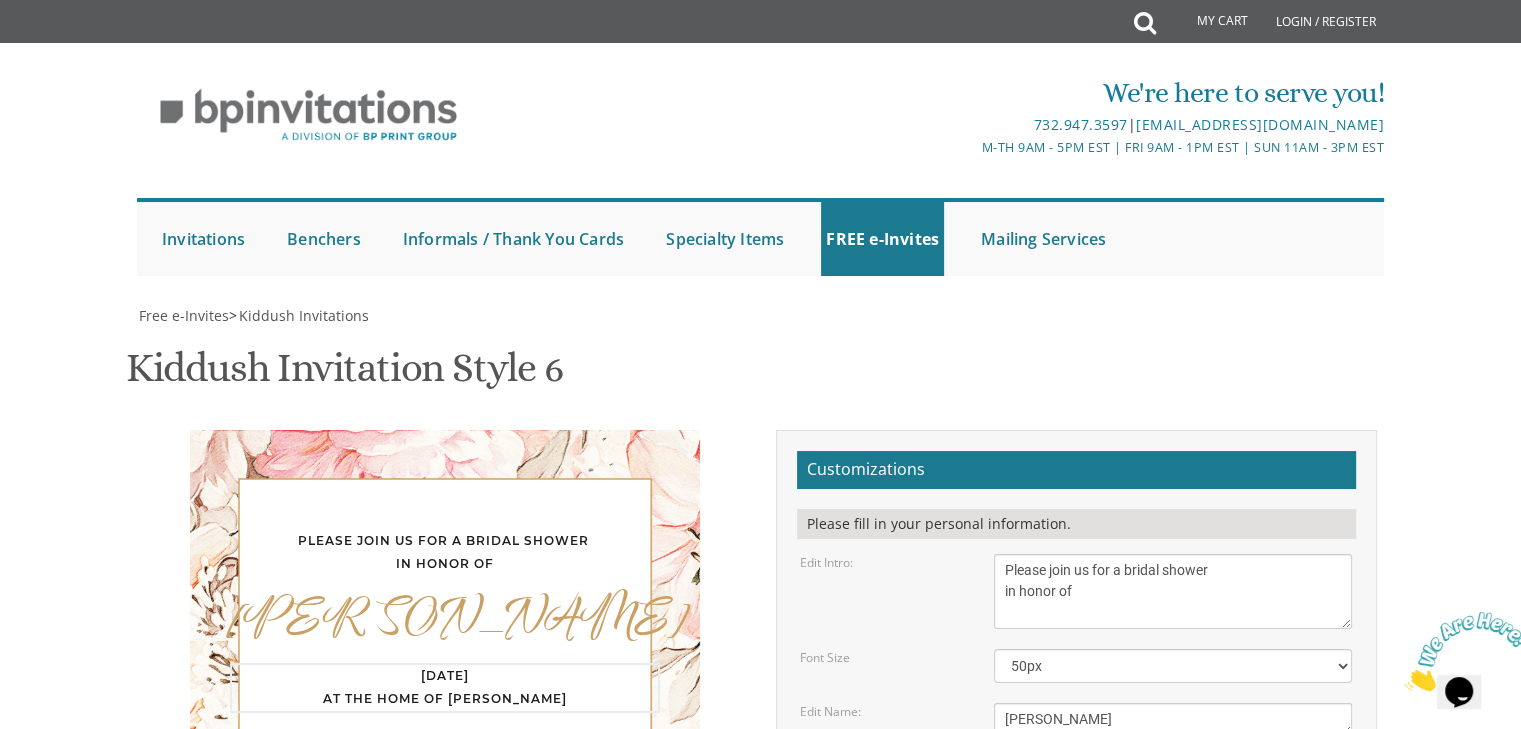 click on "This Shabbos, [PERSON_NAME]
Bais Medrash Shaarei Tefillah
[STREET_ADDRESS][PERSON_NAME]" at bounding box center [1173, 793] 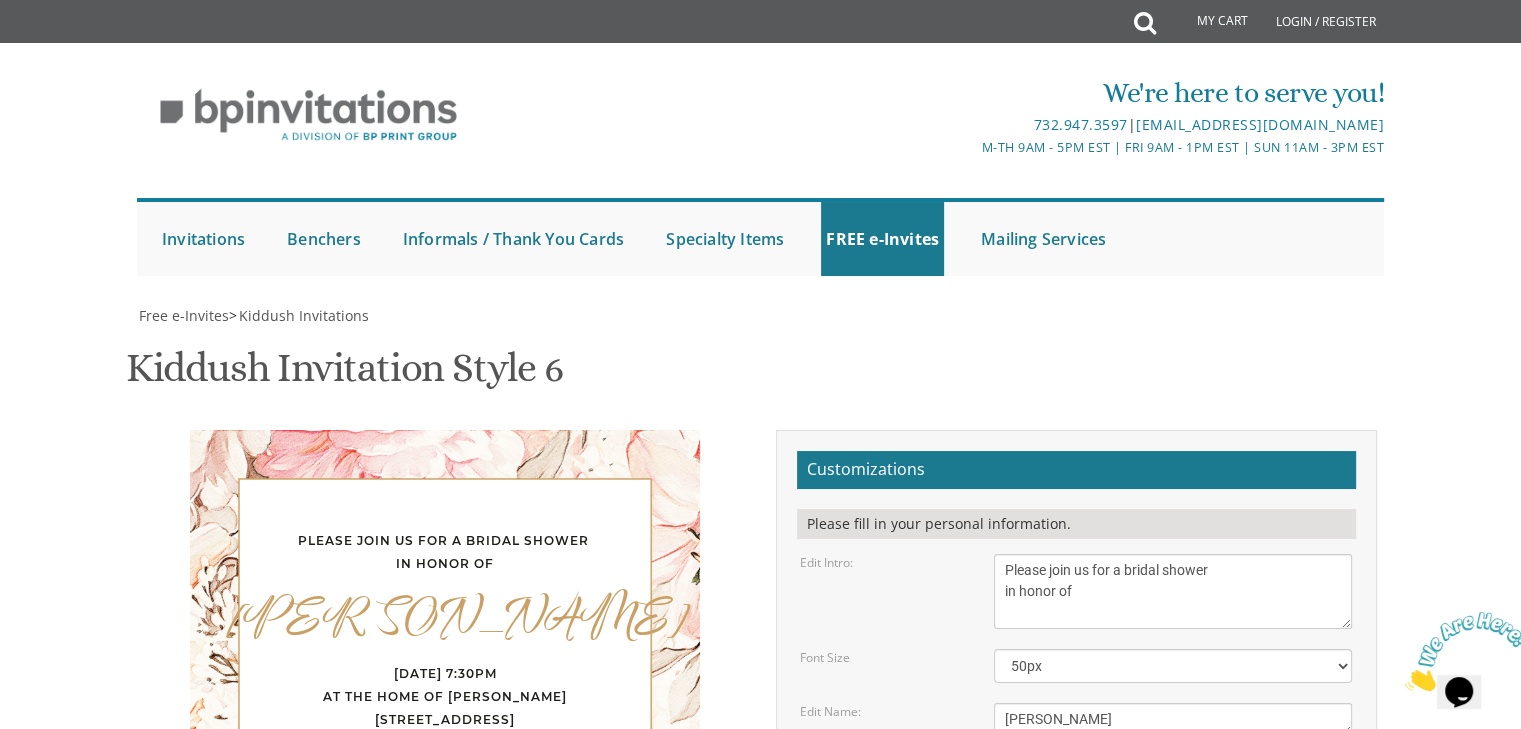 drag, startPoint x: 1002, startPoint y: 546, endPoint x: 1194, endPoint y: 543, distance: 192.02344 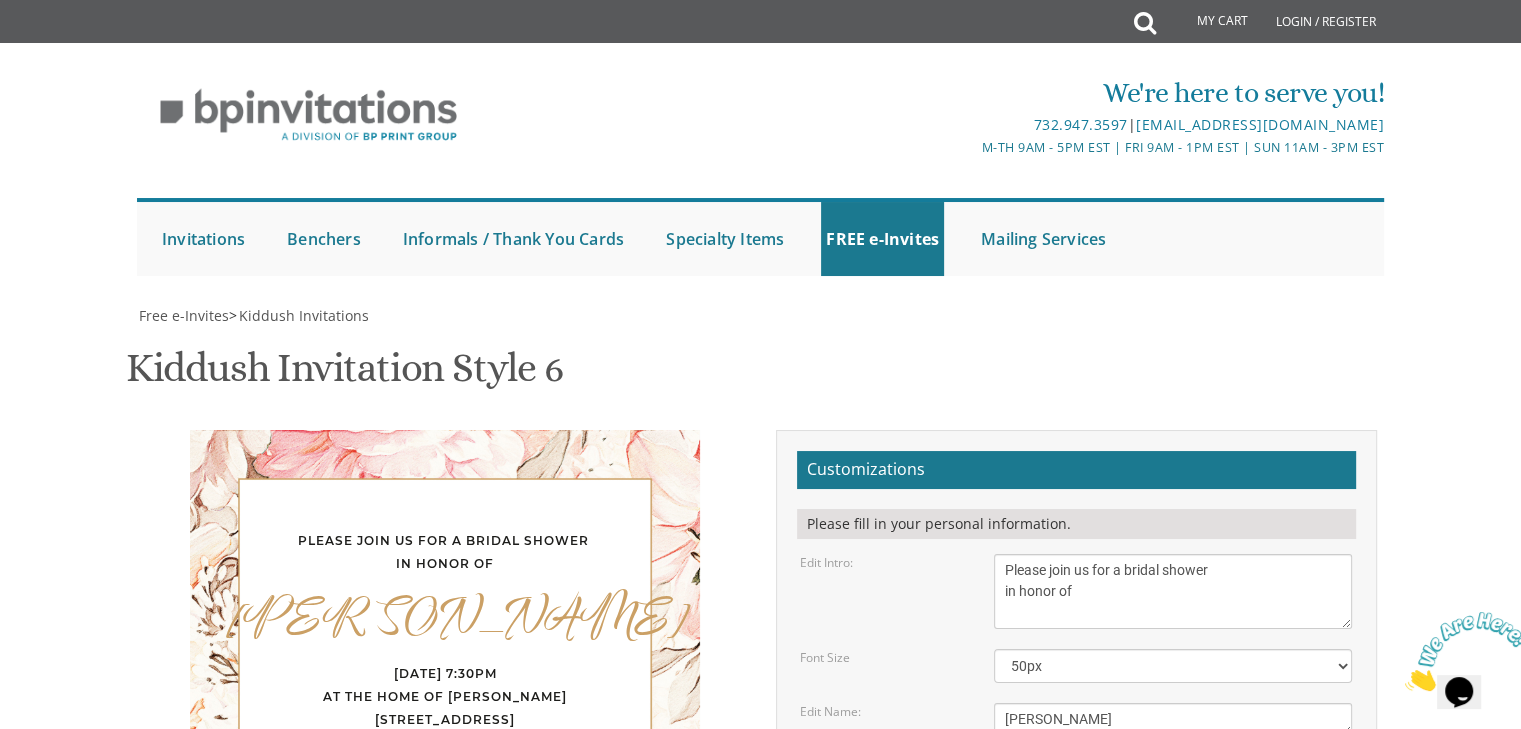 drag, startPoint x: 1004, startPoint y: 597, endPoint x: 1132, endPoint y: 612, distance: 128.87592 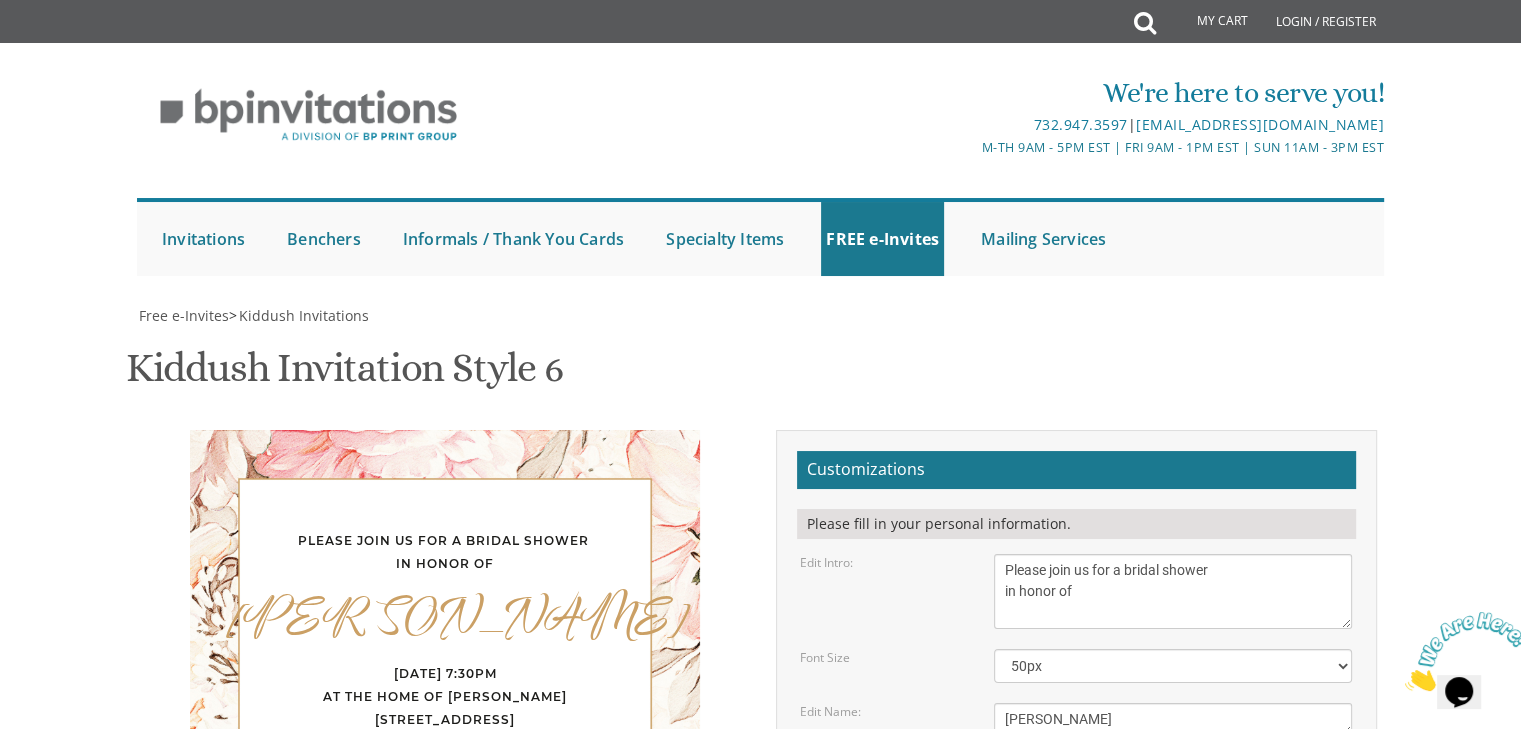click on "[PERSON_NAME] and [PERSON_NAME]" at bounding box center (1173, 867) 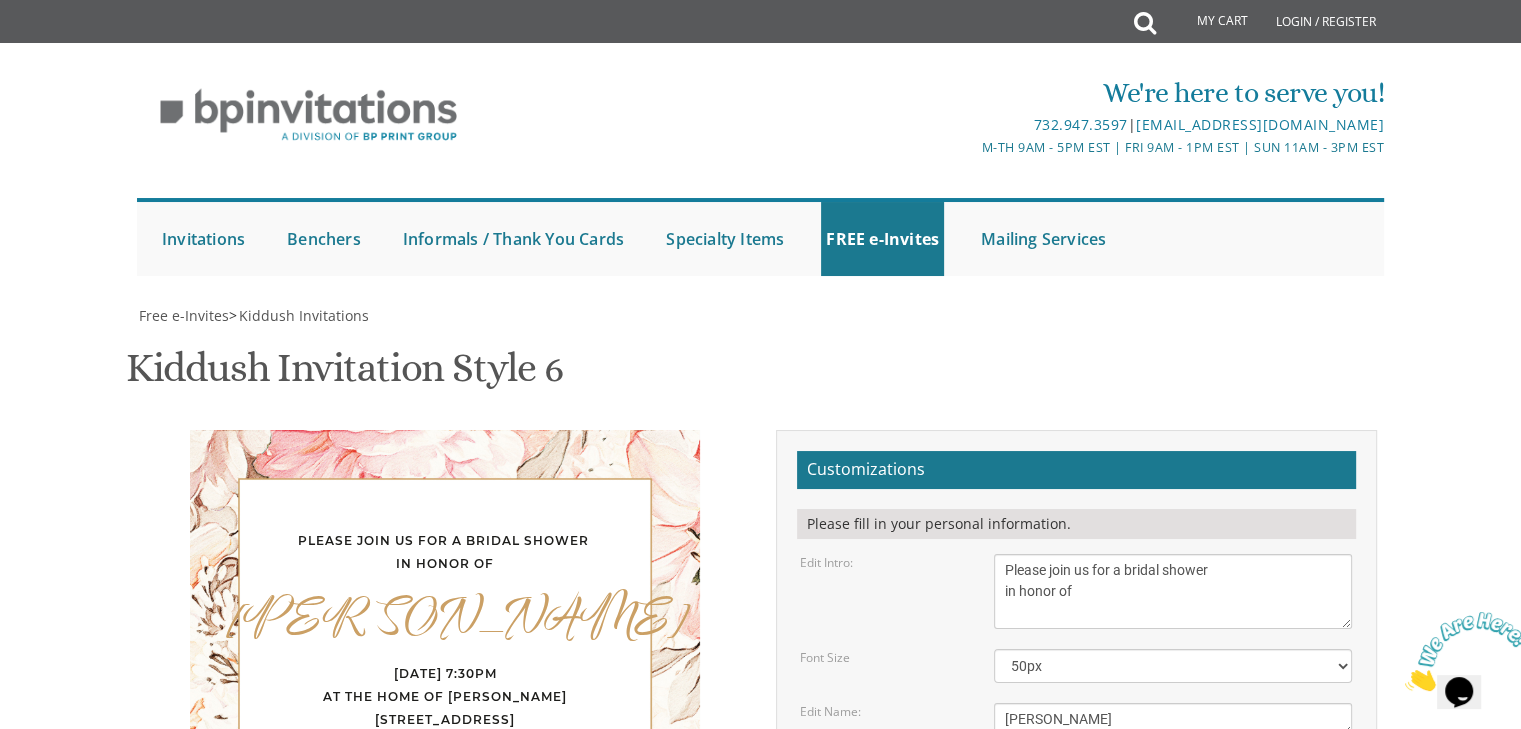 click on "My Cart
Total:
View Cart   Item(s)
Submit
My Cart
Total:
View Cart   Item(s)
Login / Register
|" at bounding box center [760, 850] 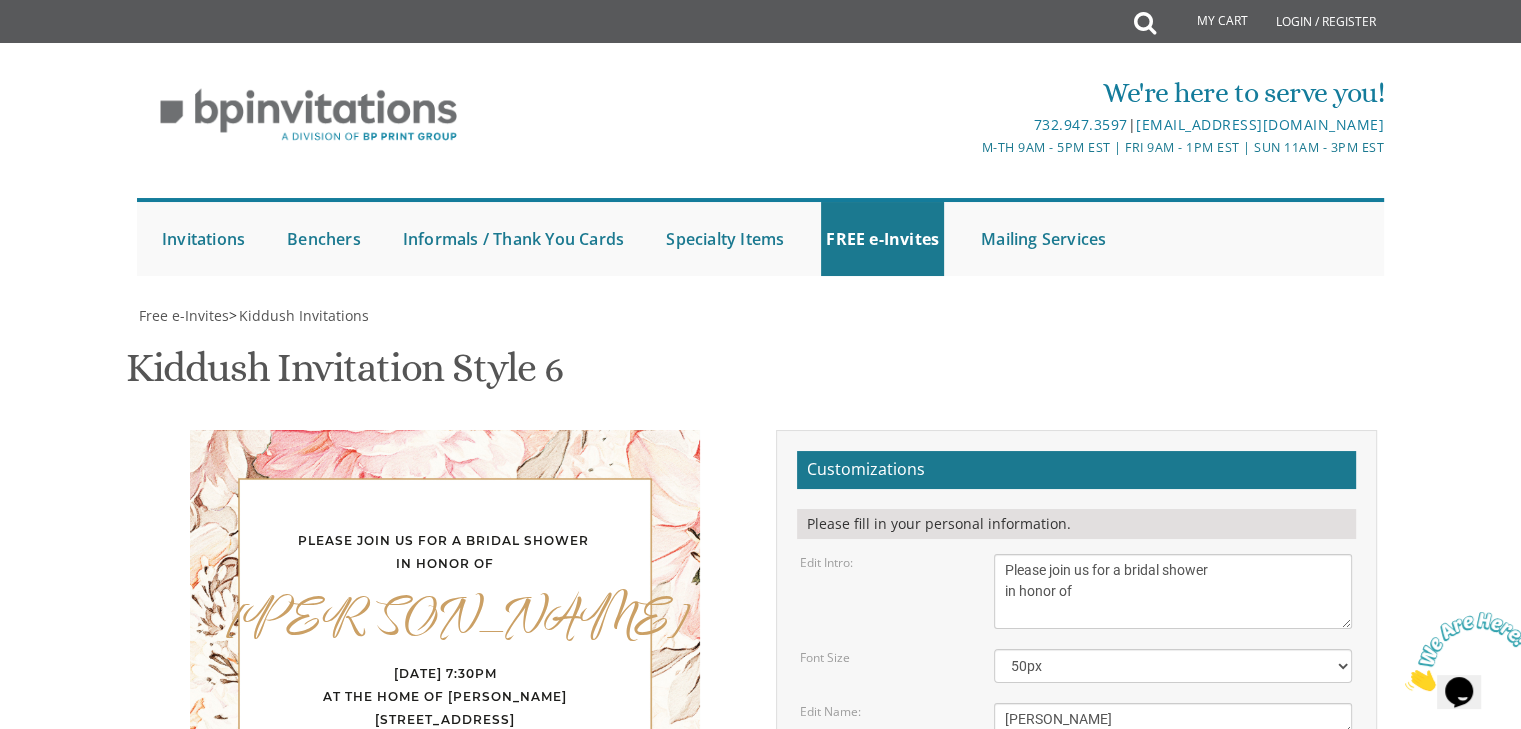 click on "Avi and [PERSON_NAME]
[PERSON_NAME] and [PERSON_NAME]" at bounding box center [1173, 931] 